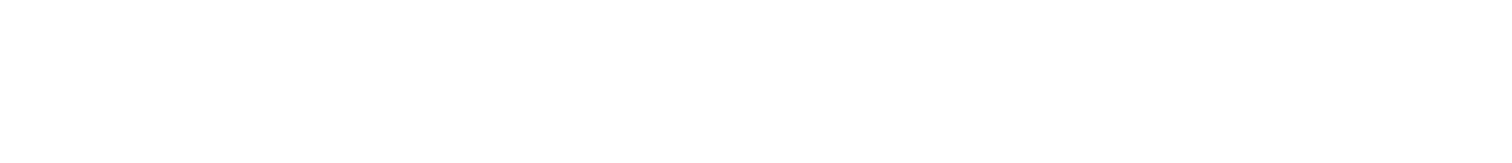 scroll, scrollTop: 0, scrollLeft: 0, axis: both 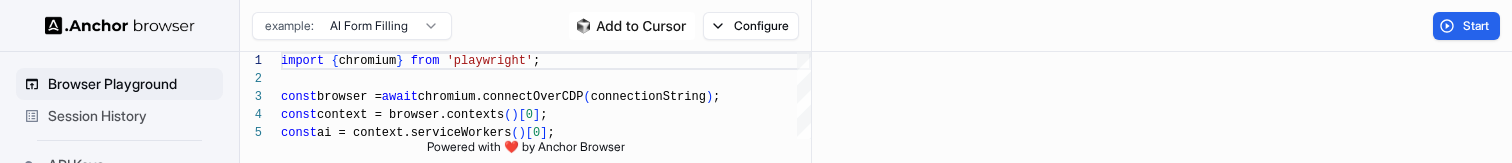 drag, startPoint x: 160, startPoint y: 27, endPoint x: 153, endPoint y: 57, distance: 30.805843 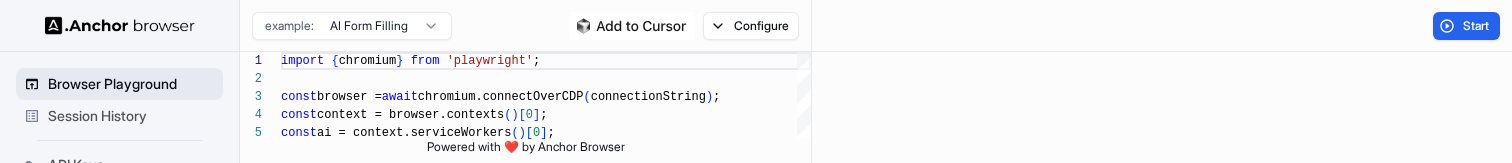 click on "Browser Playground" at bounding box center (131, 84) 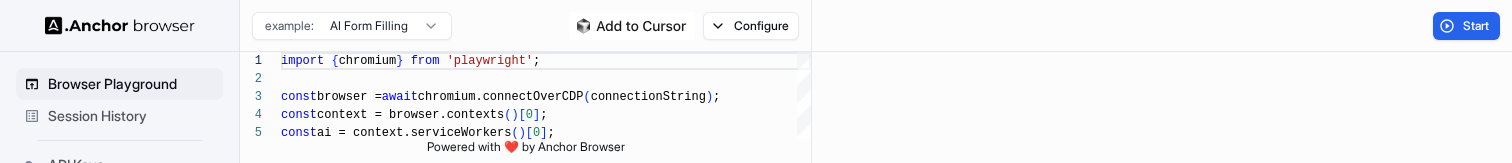 click on "Session History" at bounding box center (119, 116) 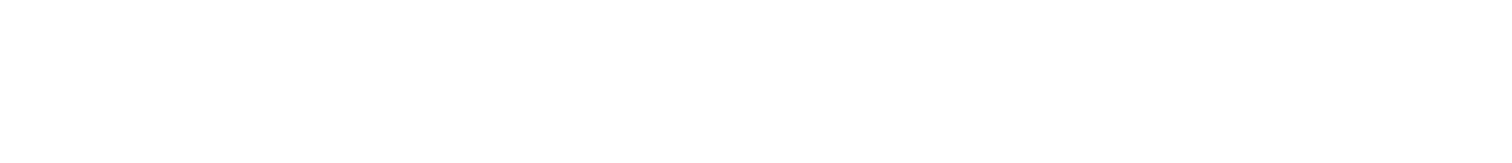 scroll, scrollTop: 0, scrollLeft: 0, axis: both 